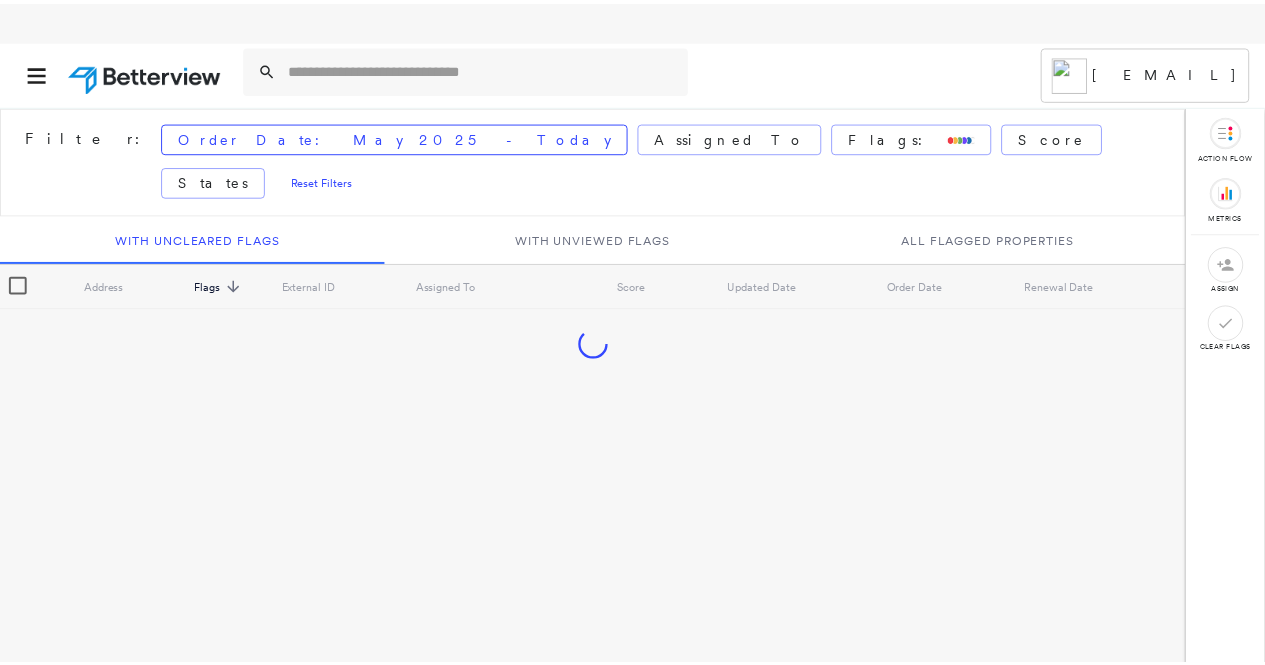 scroll, scrollTop: 0, scrollLeft: 0, axis: both 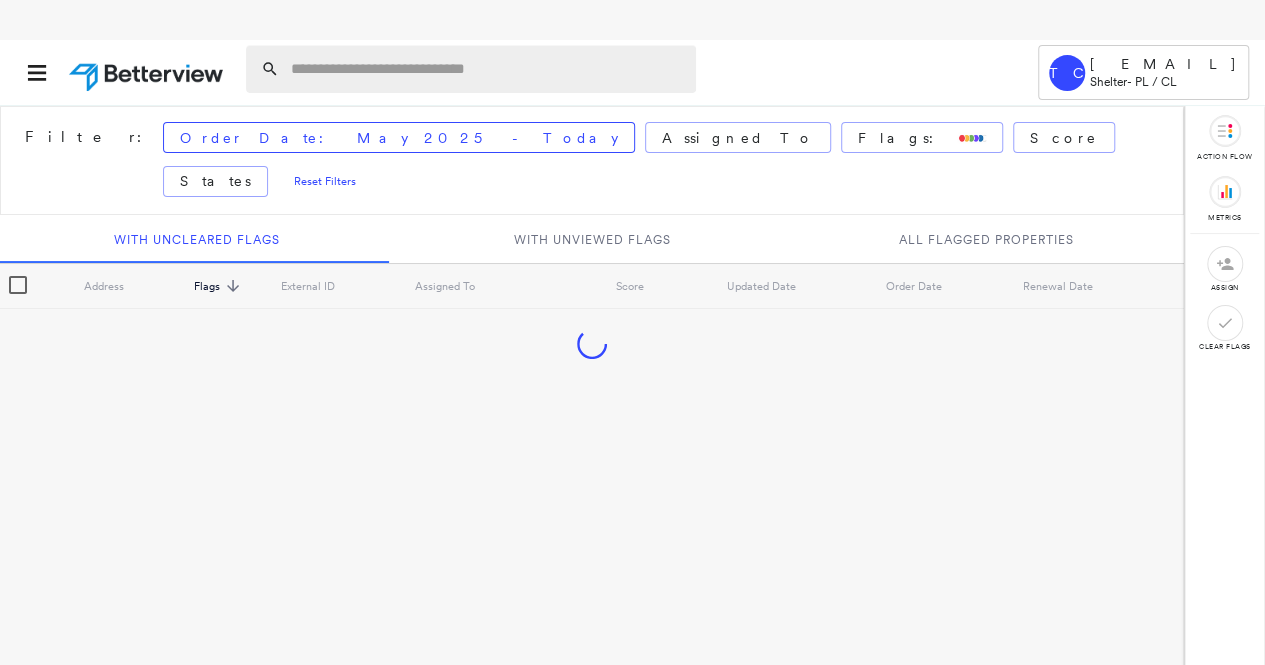 paste on "**********" 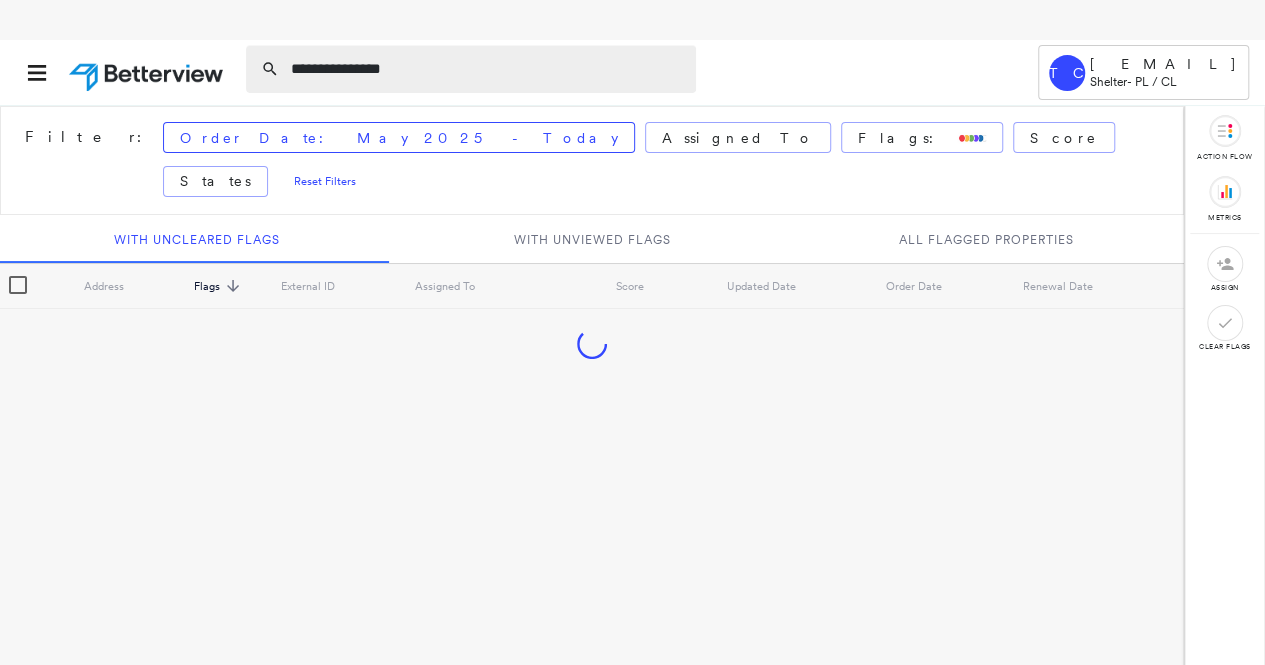 click on "**********" at bounding box center [487, 69] 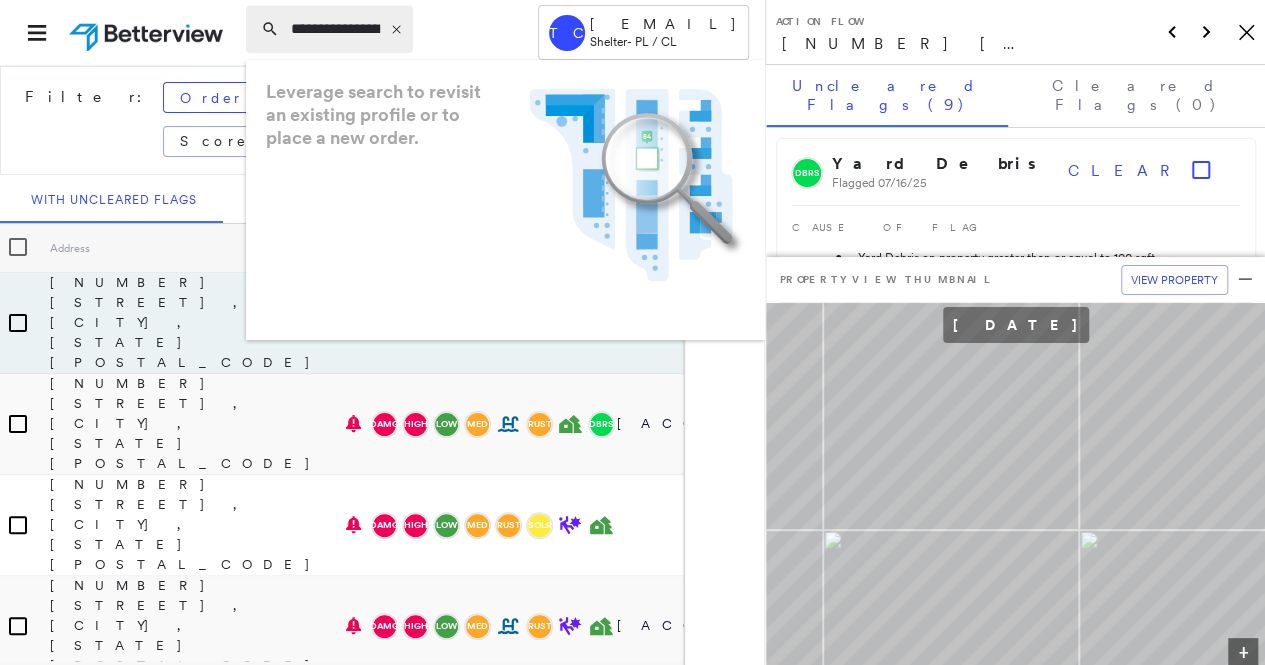 click on "**********" at bounding box center [335, 29] 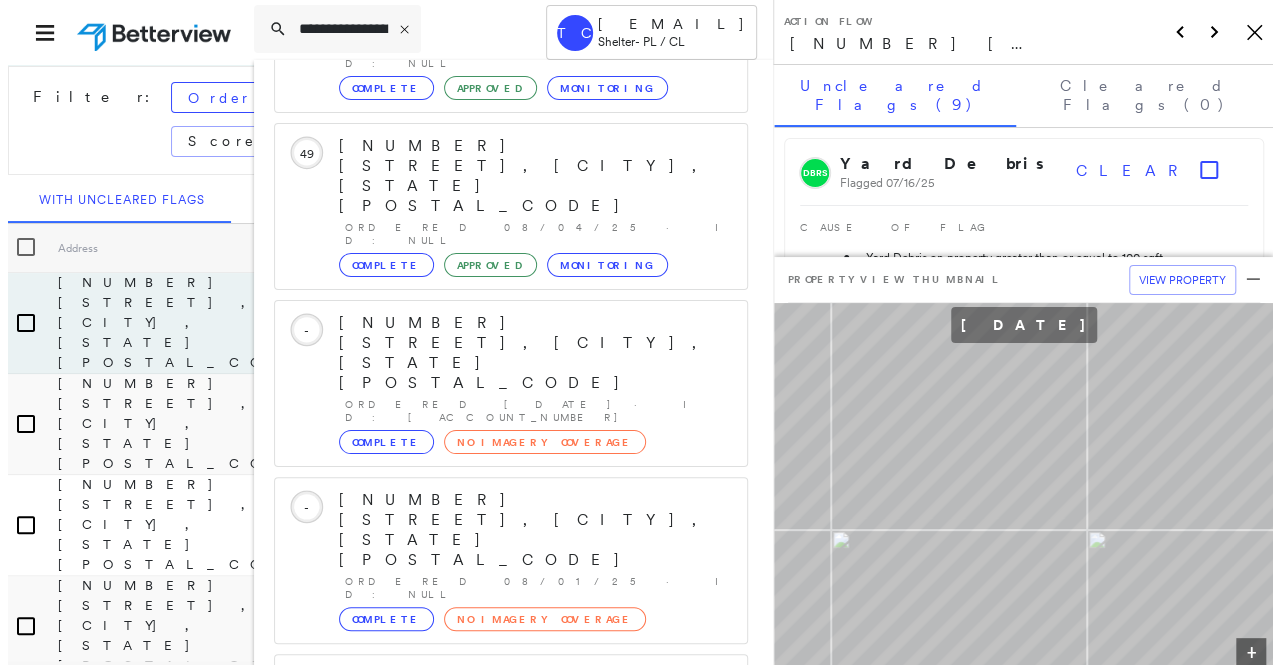scroll, scrollTop: 206, scrollLeft: 0, axis: vertical 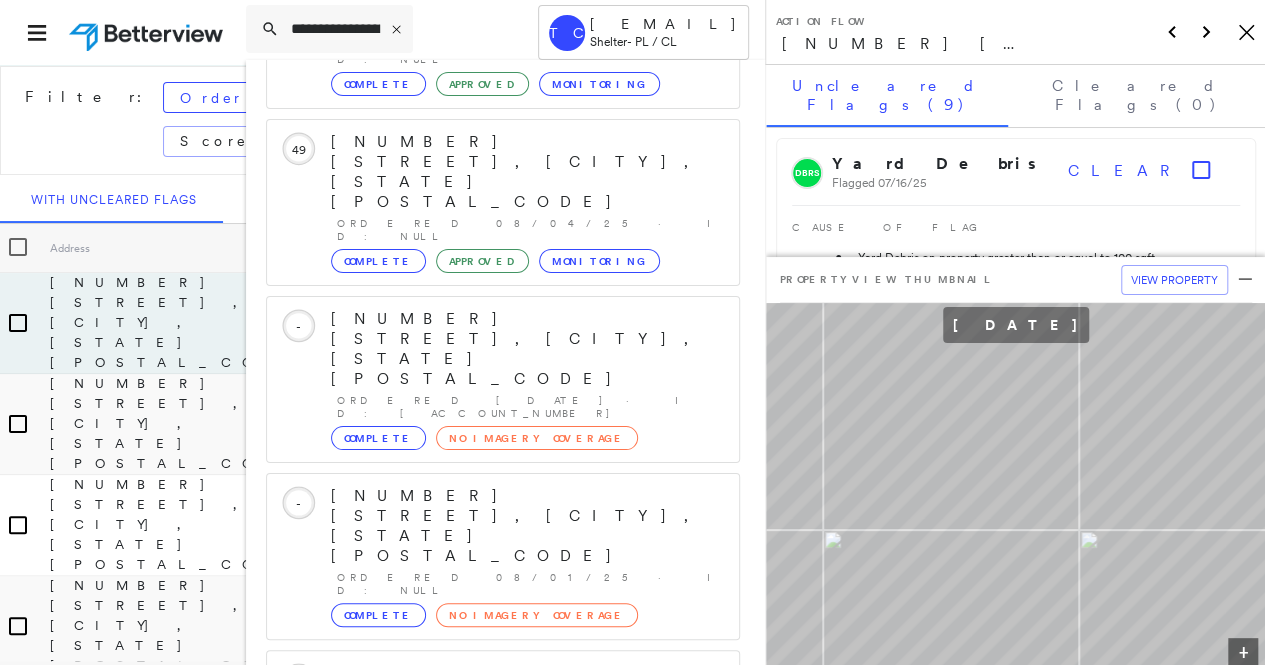 click 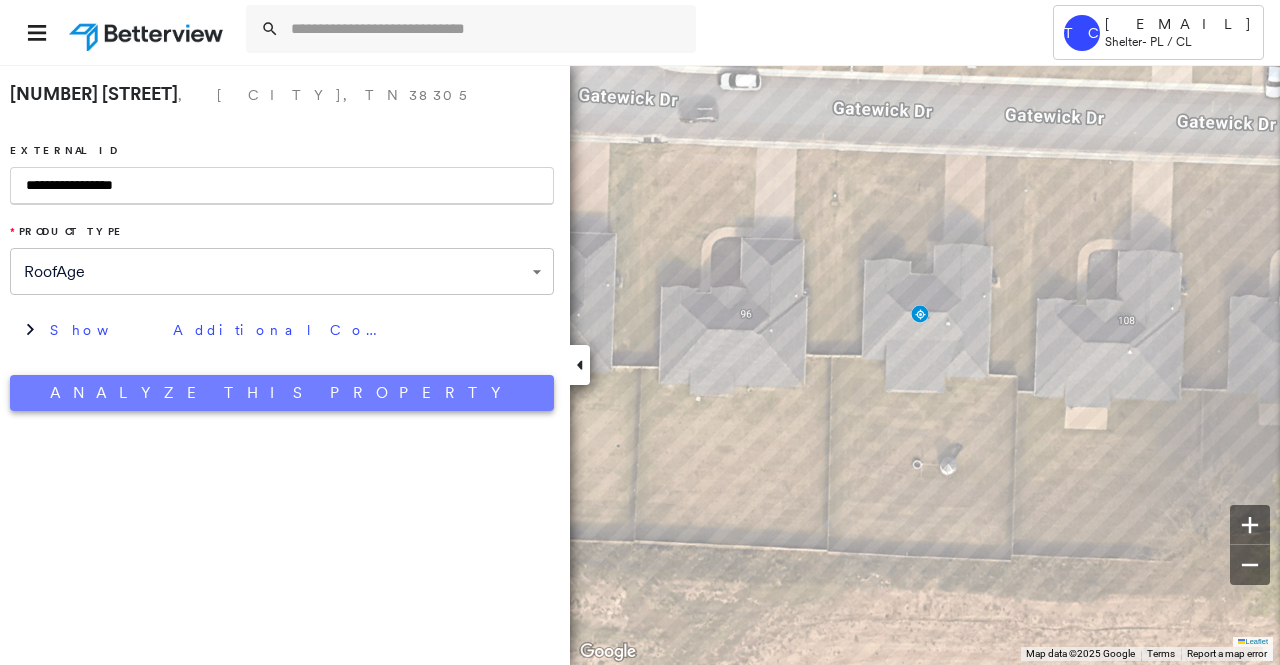 type on "**********" 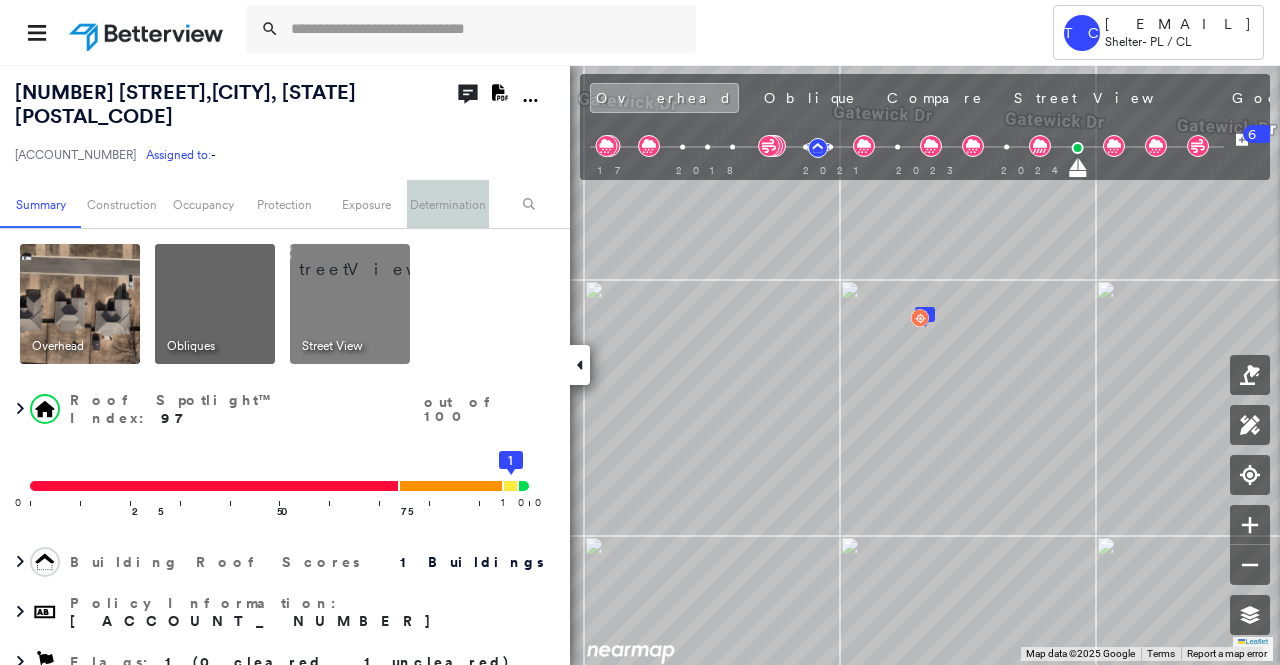 click on "Determination" at bounding box center [447, 204] 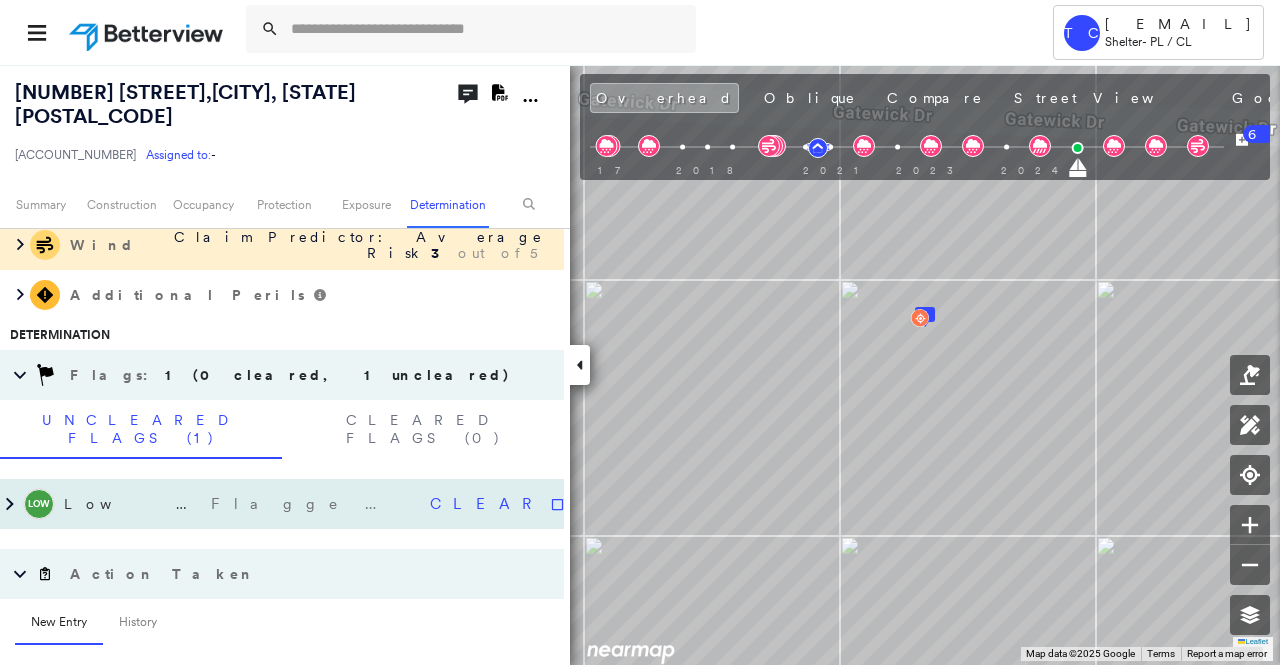 scroll, scrollTop: 1454, scrollLeft: 0, axis: vertical 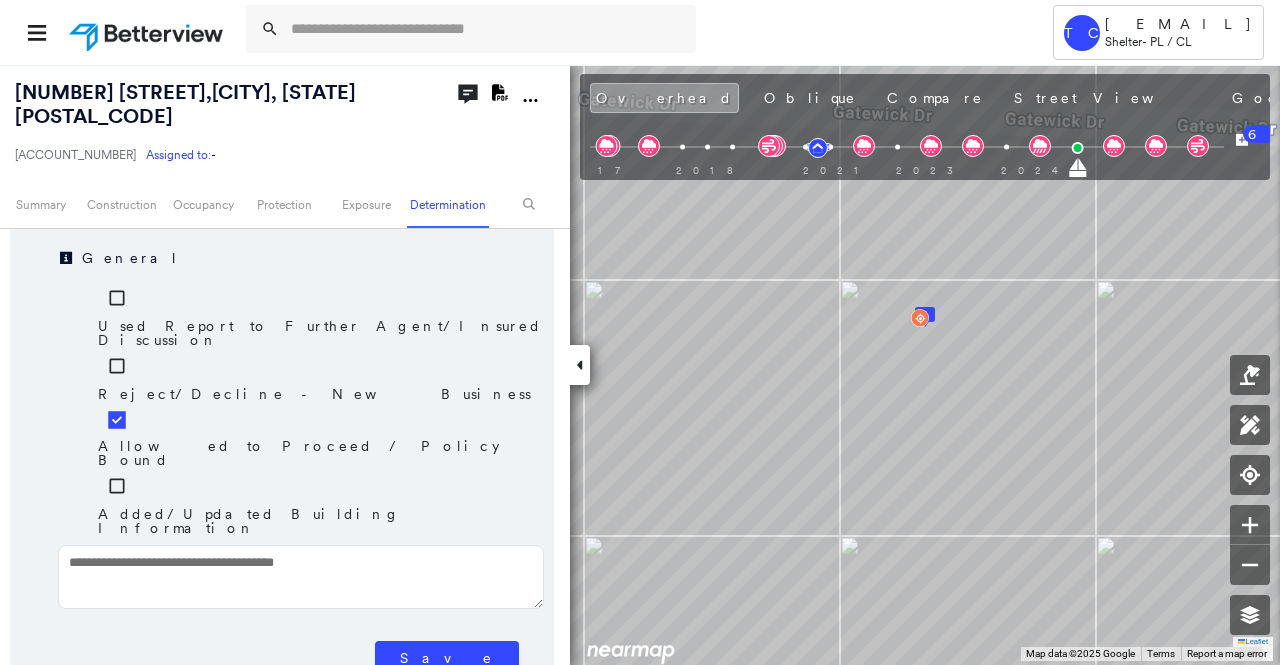 click on "Save" at bounding box center [447, 658] 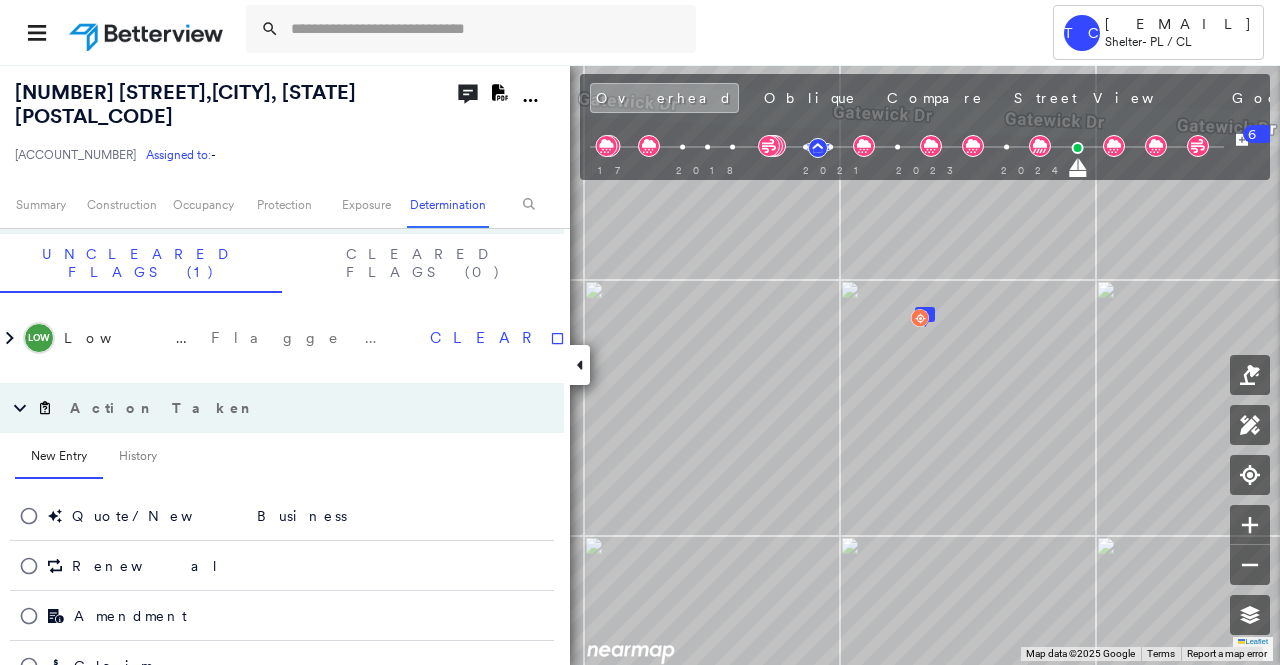 scroll, scrollTop: 1506, scrollLeft: 0, axis: vertical 